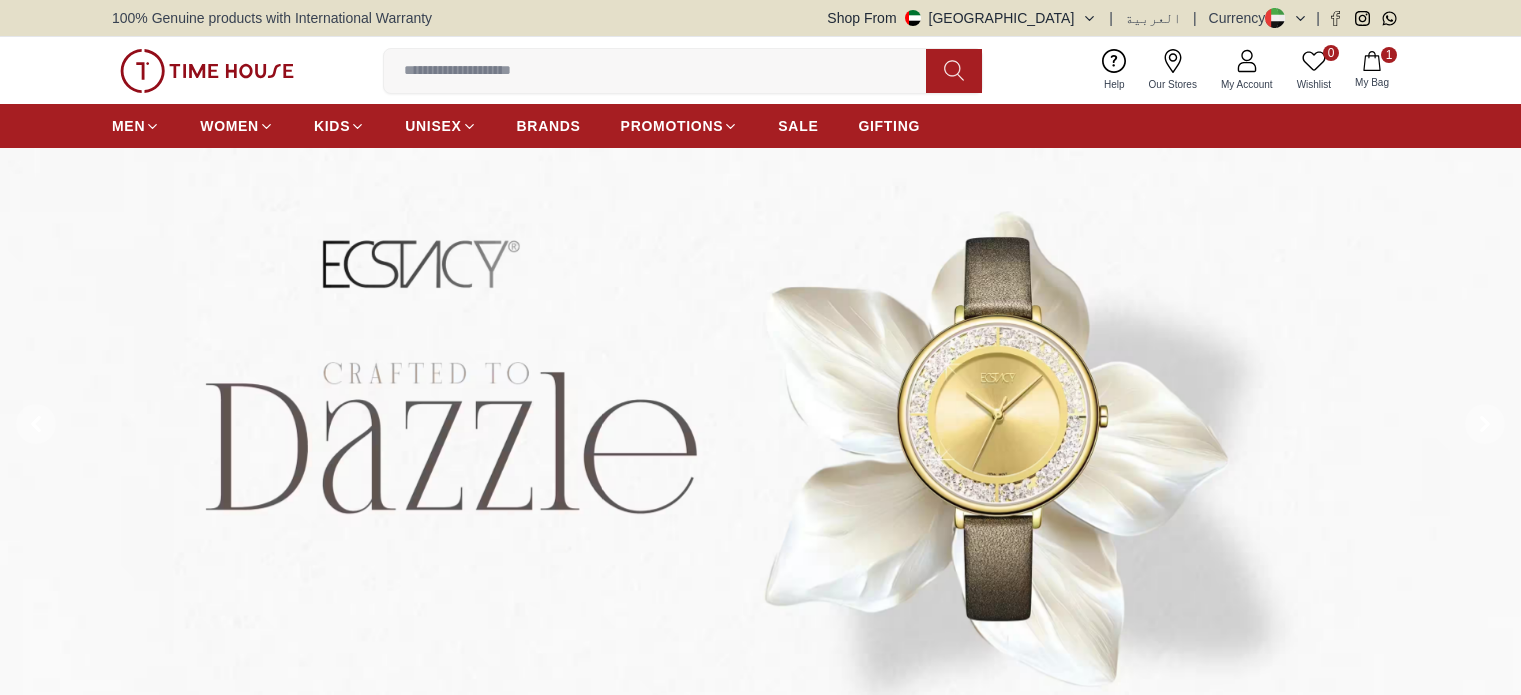scroll, scrollTop: 0, scrollLeft: 0, axis: both 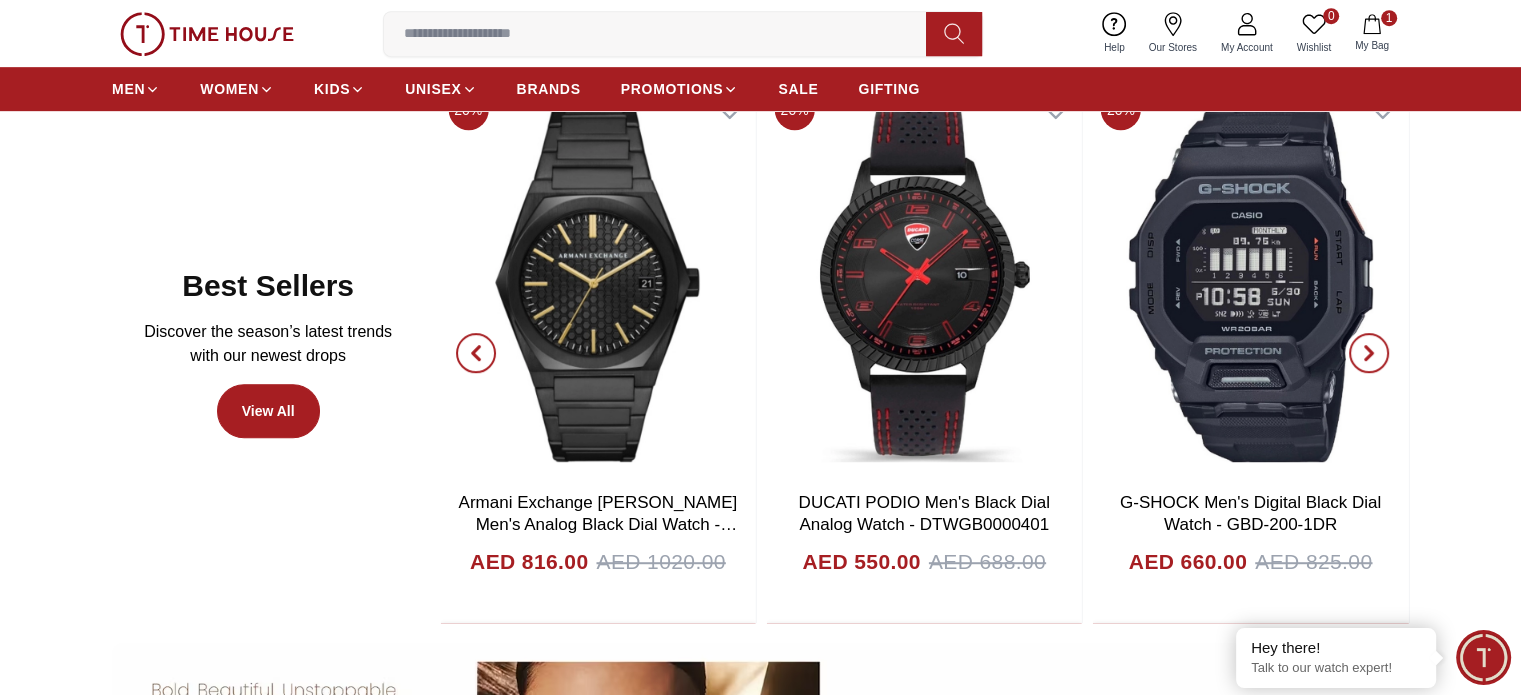 click 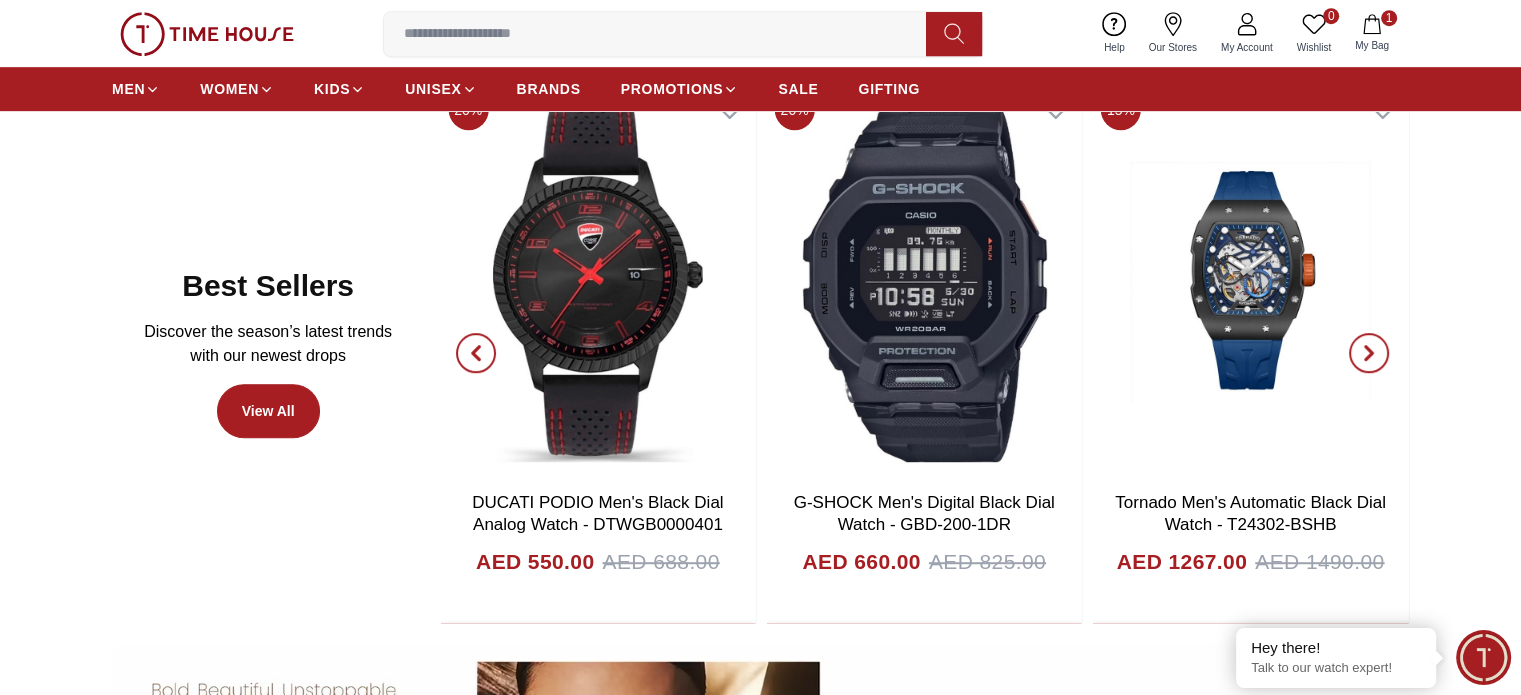 click 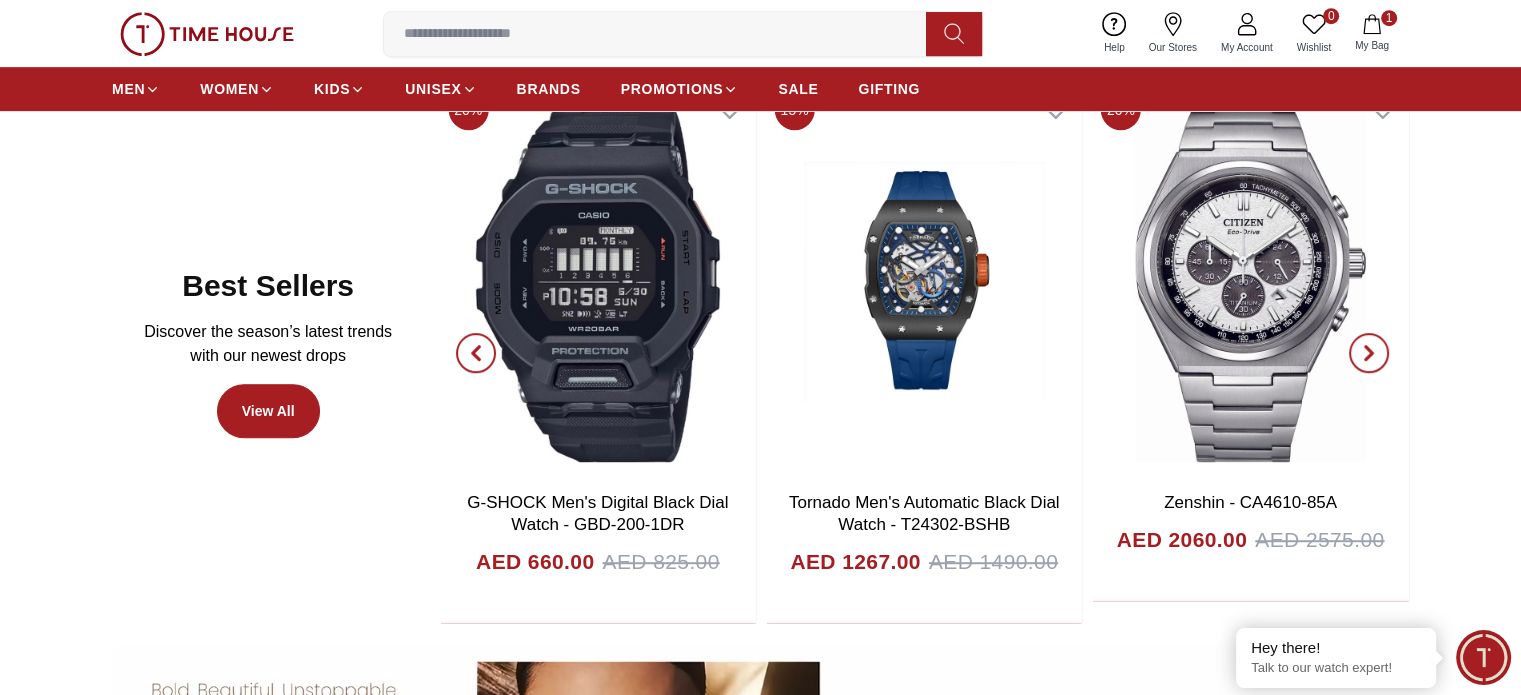 click 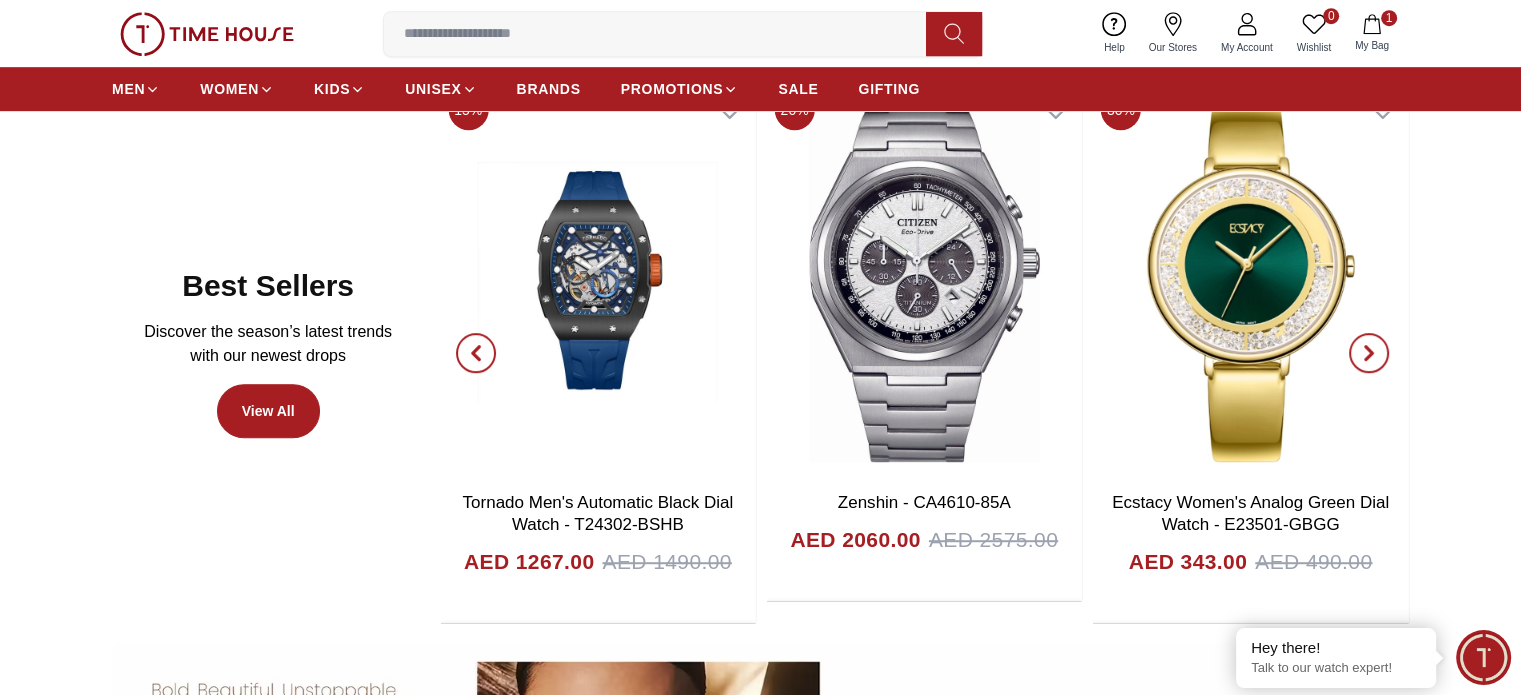 drag, startPoint x: 1370, startPoint y: 343, endPoint x: 1372, endPoint y: 355, distance: 12.165525 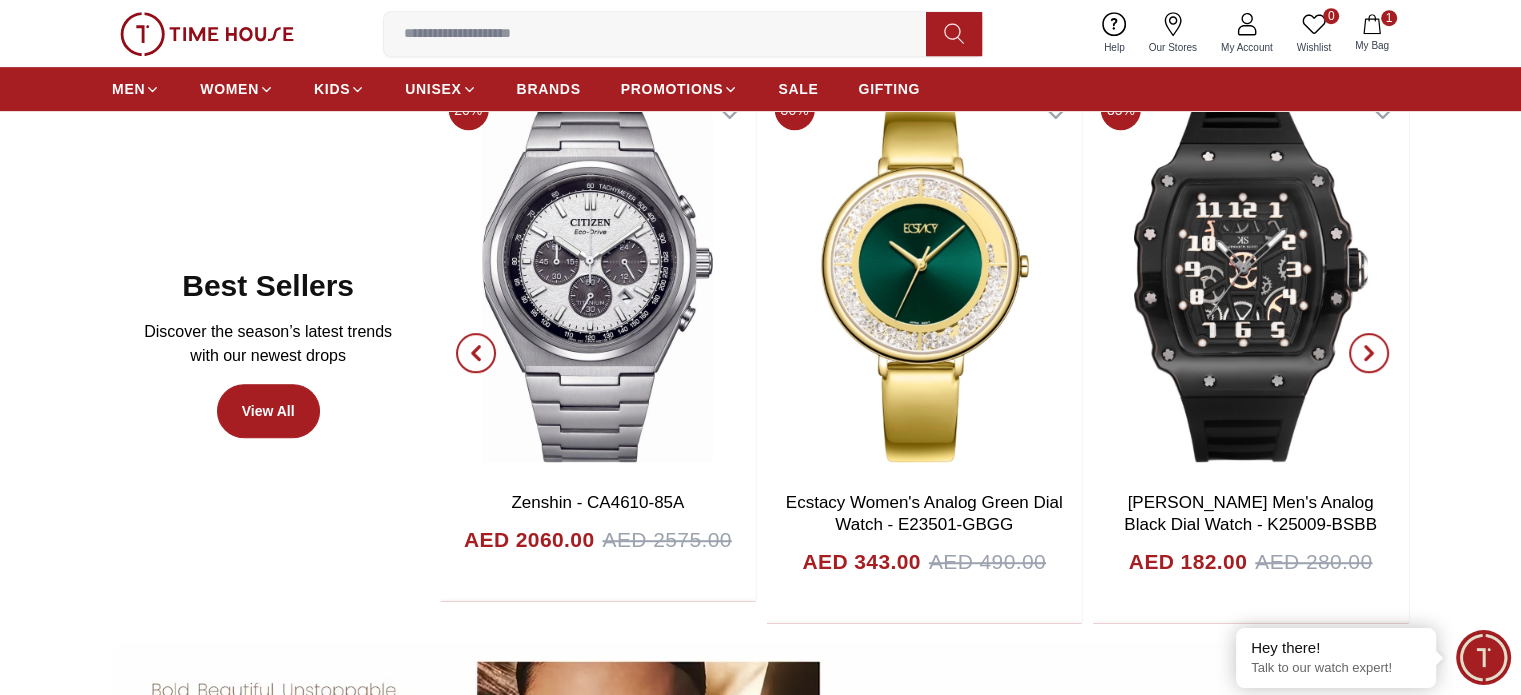 click 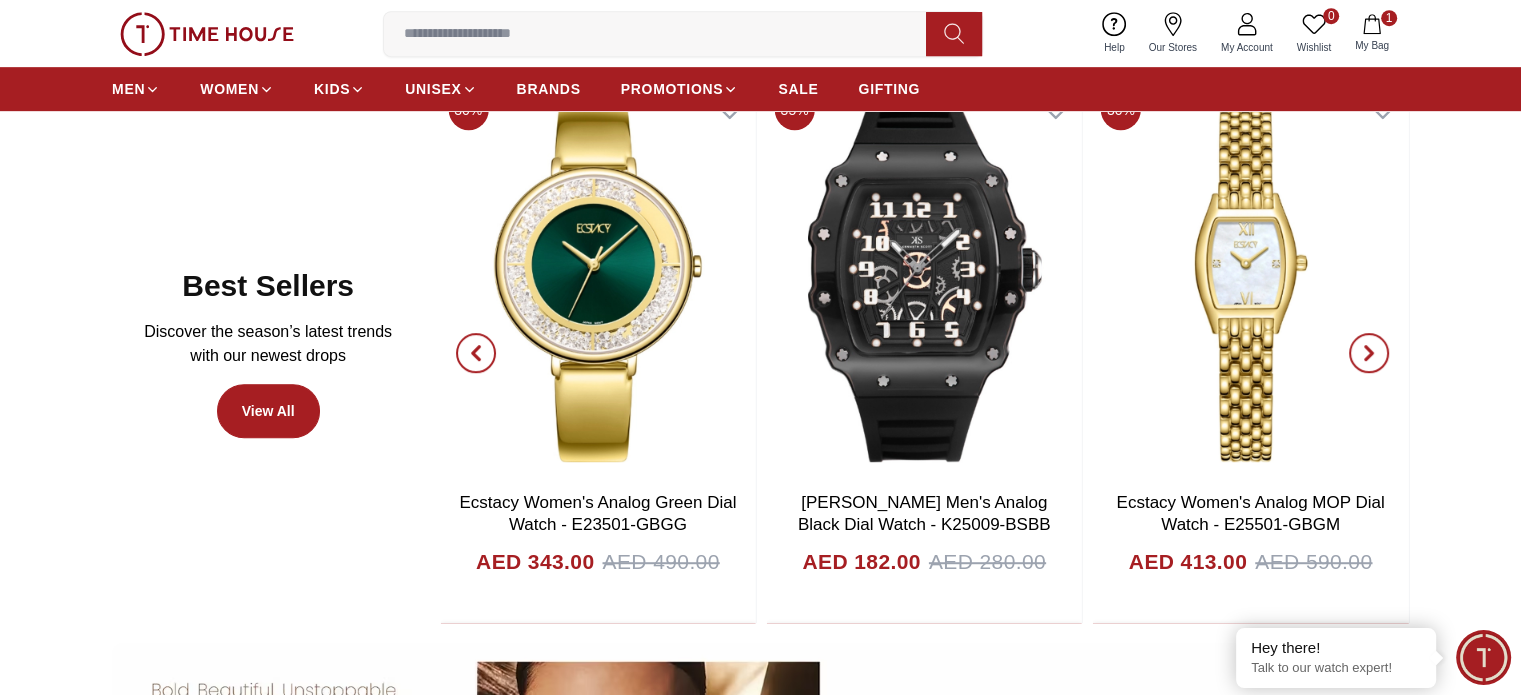 click 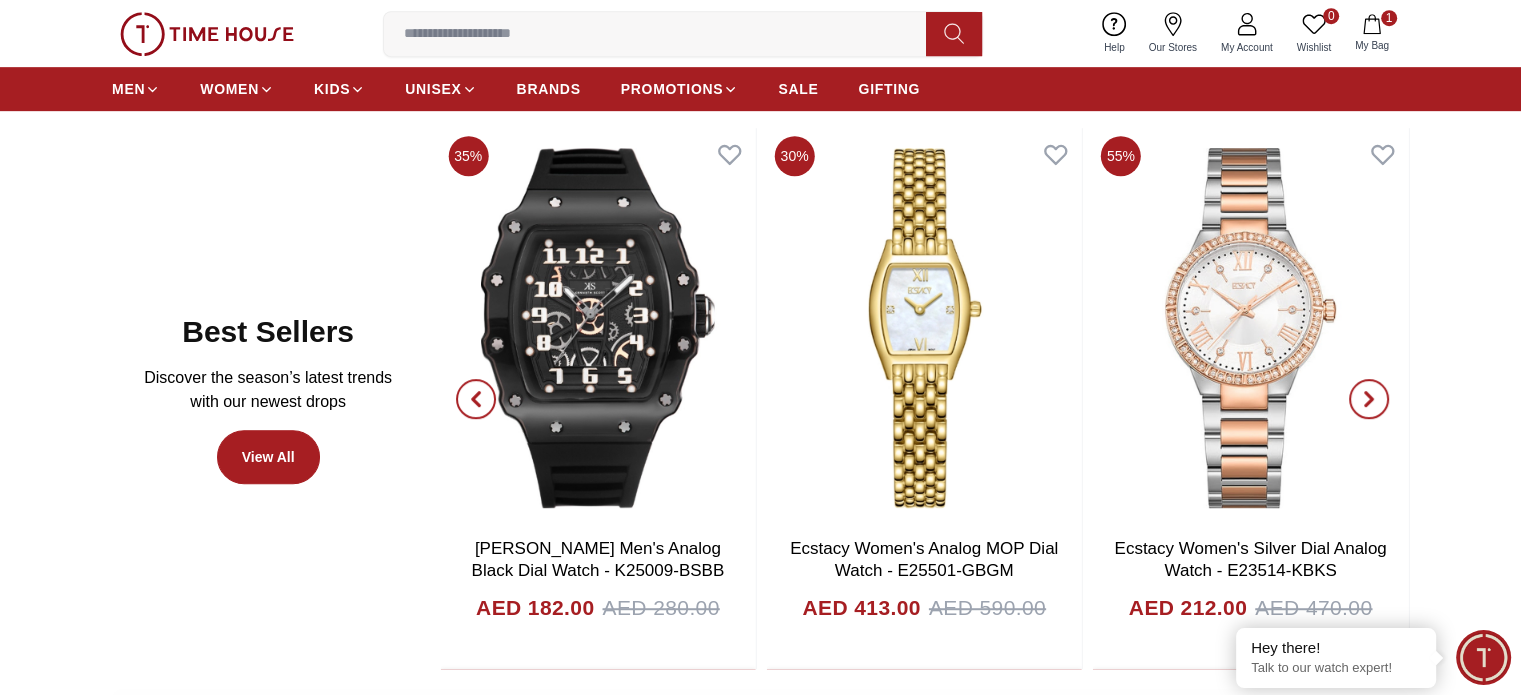 click 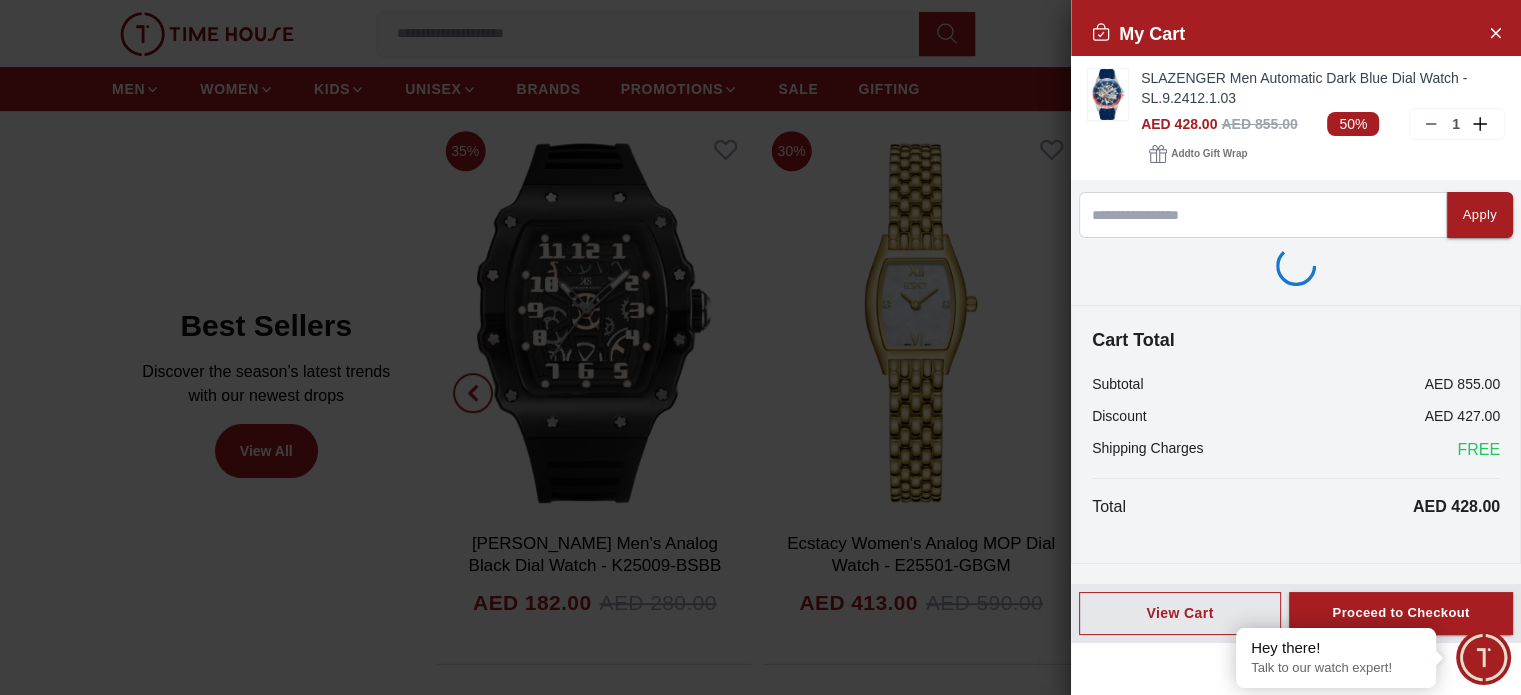 scroll, scrollTop: 1000, scrollLeft: 0, axis: vertical 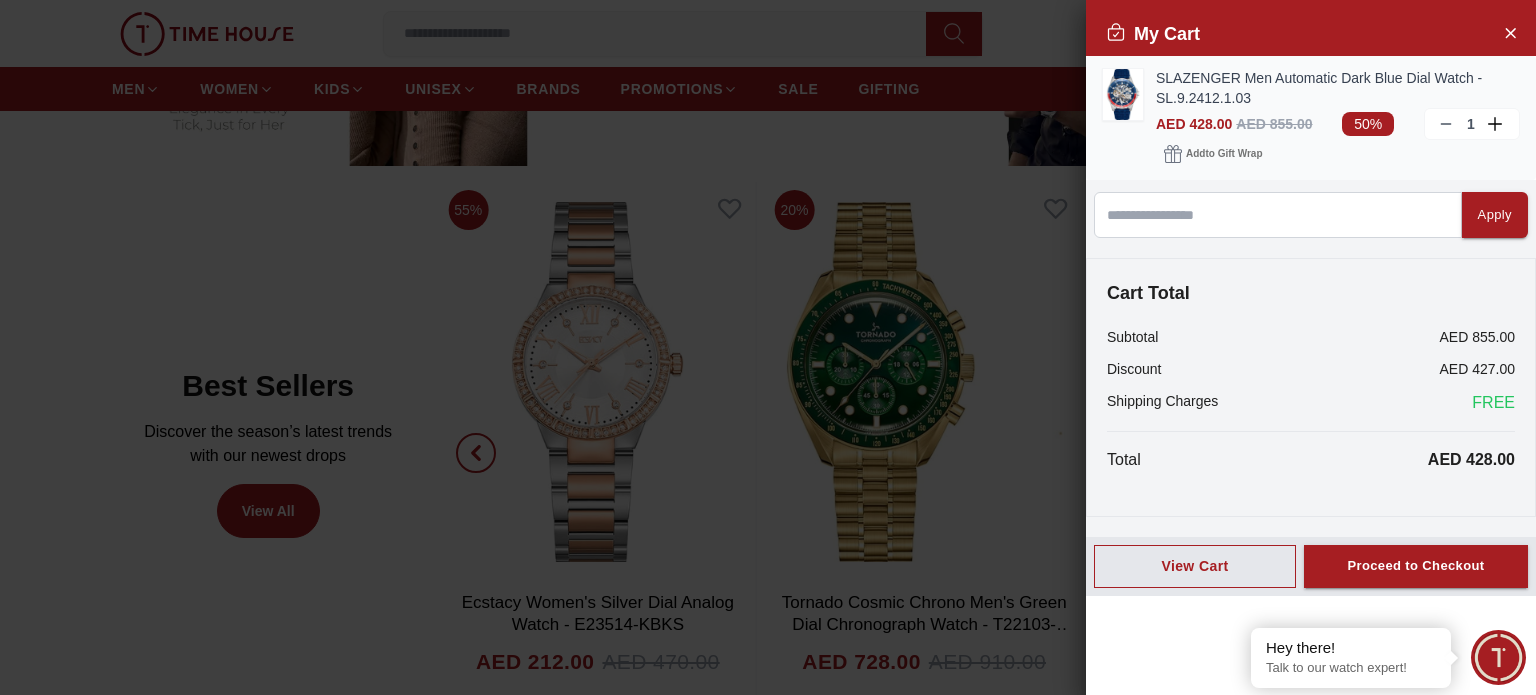 click on "1" at bounding box center (1472, 124) 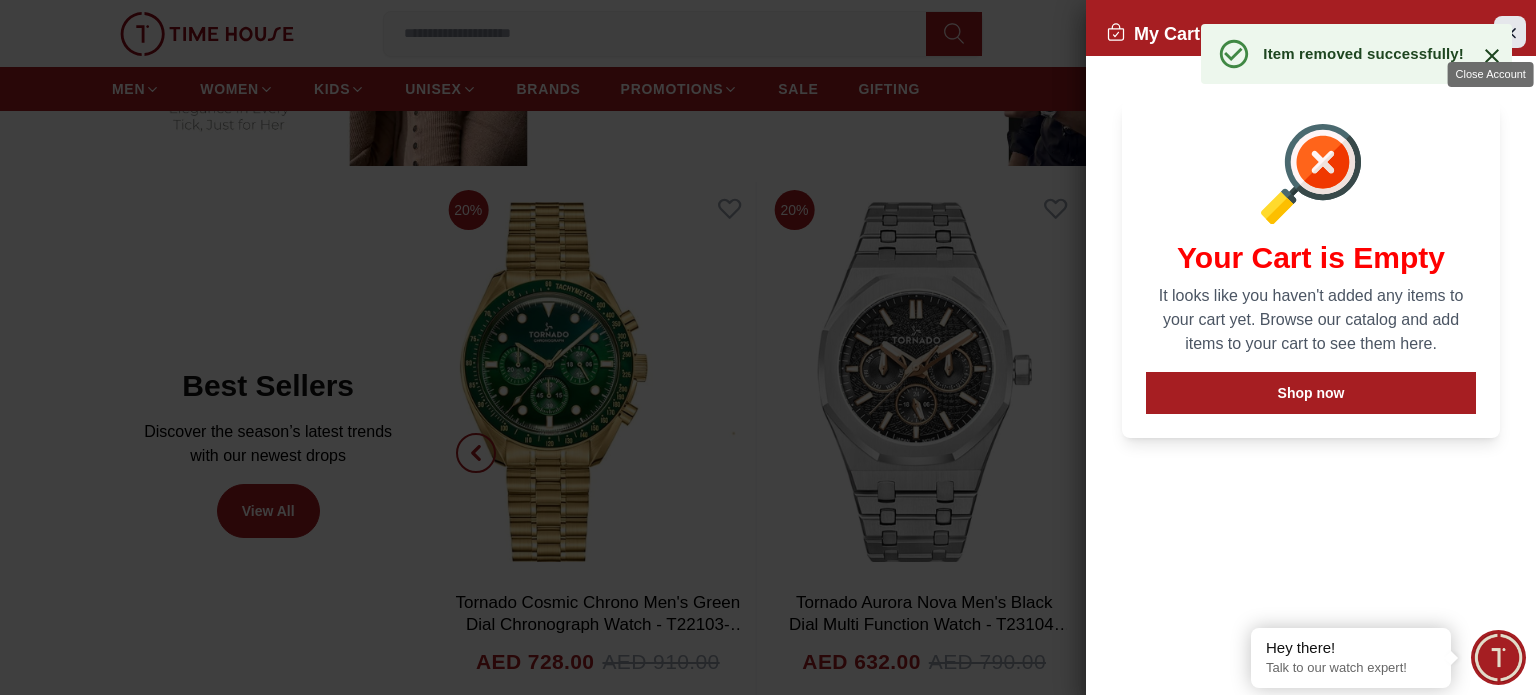 click 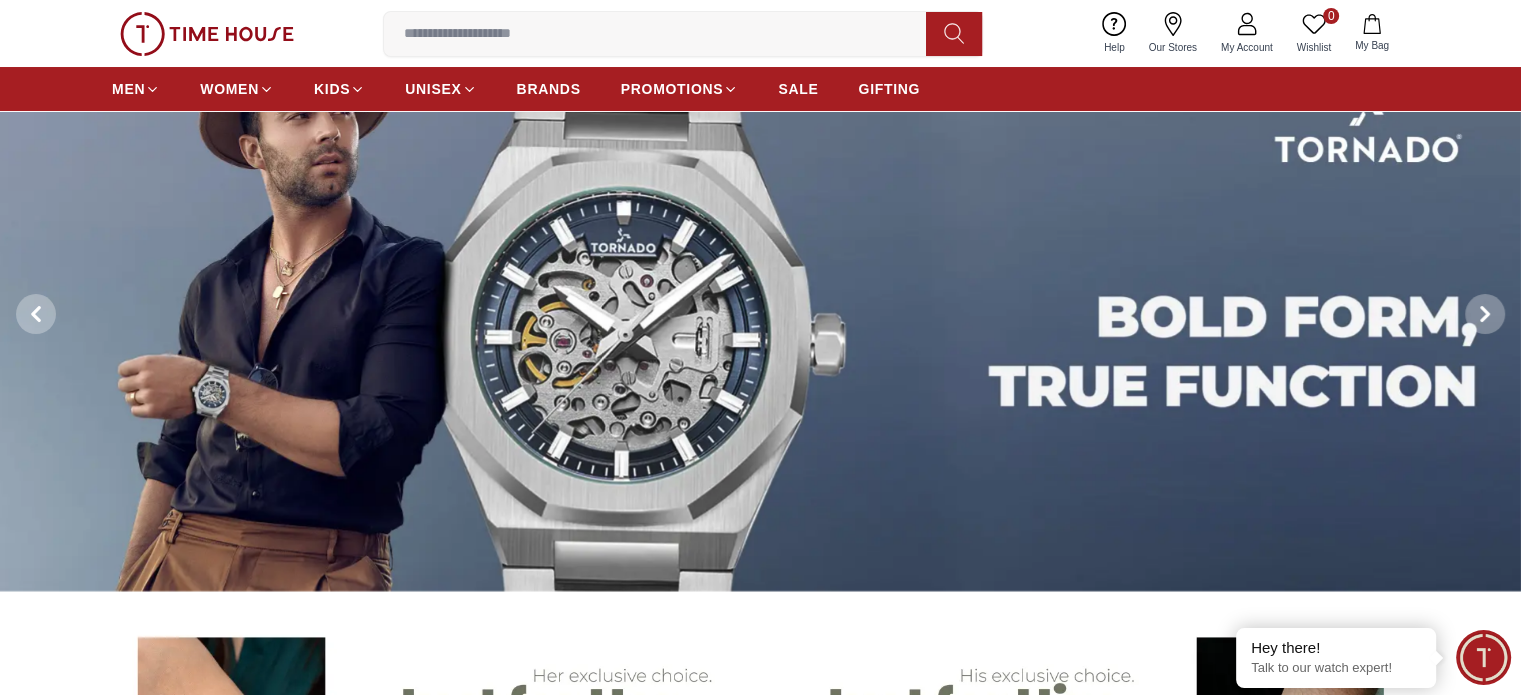 scroll, scrollTop: 100, scrollLeft: 0, axis: vertical 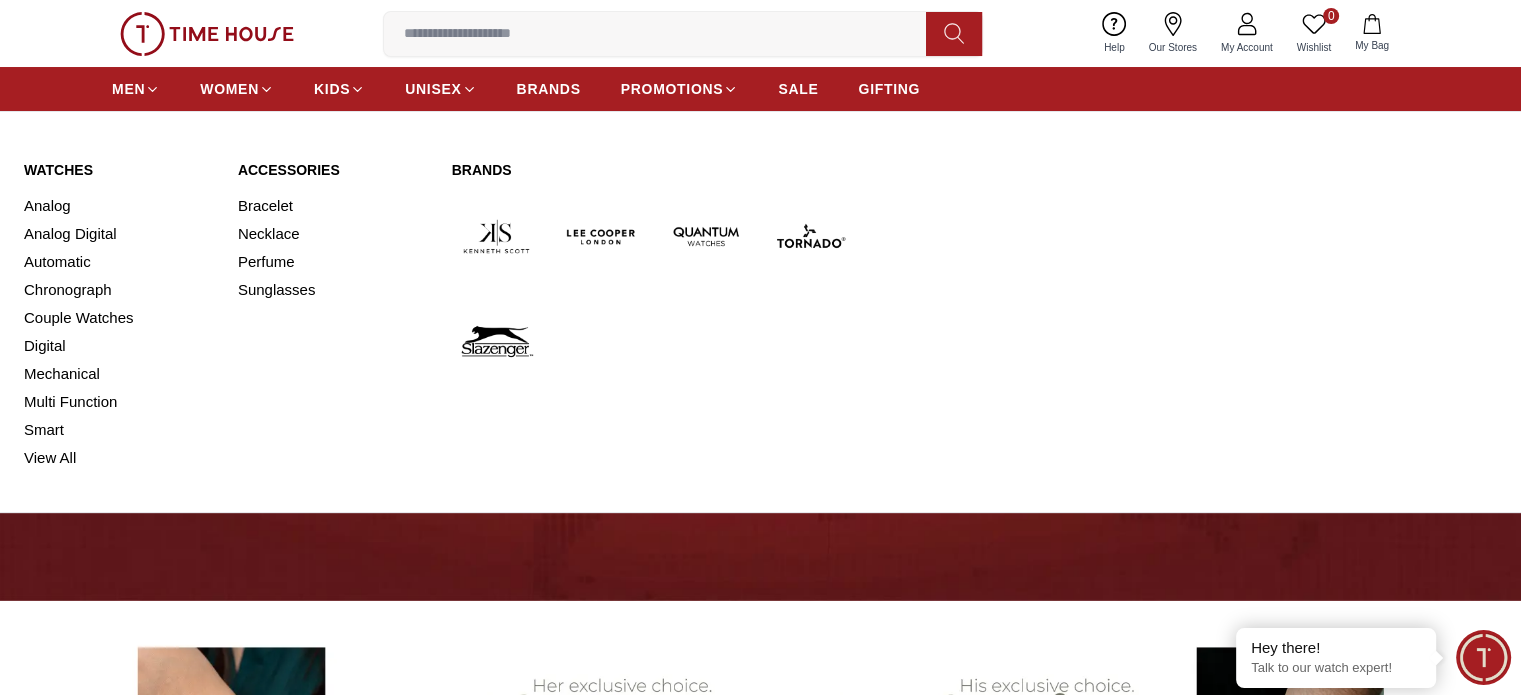 click at bounding box center [706, 236] 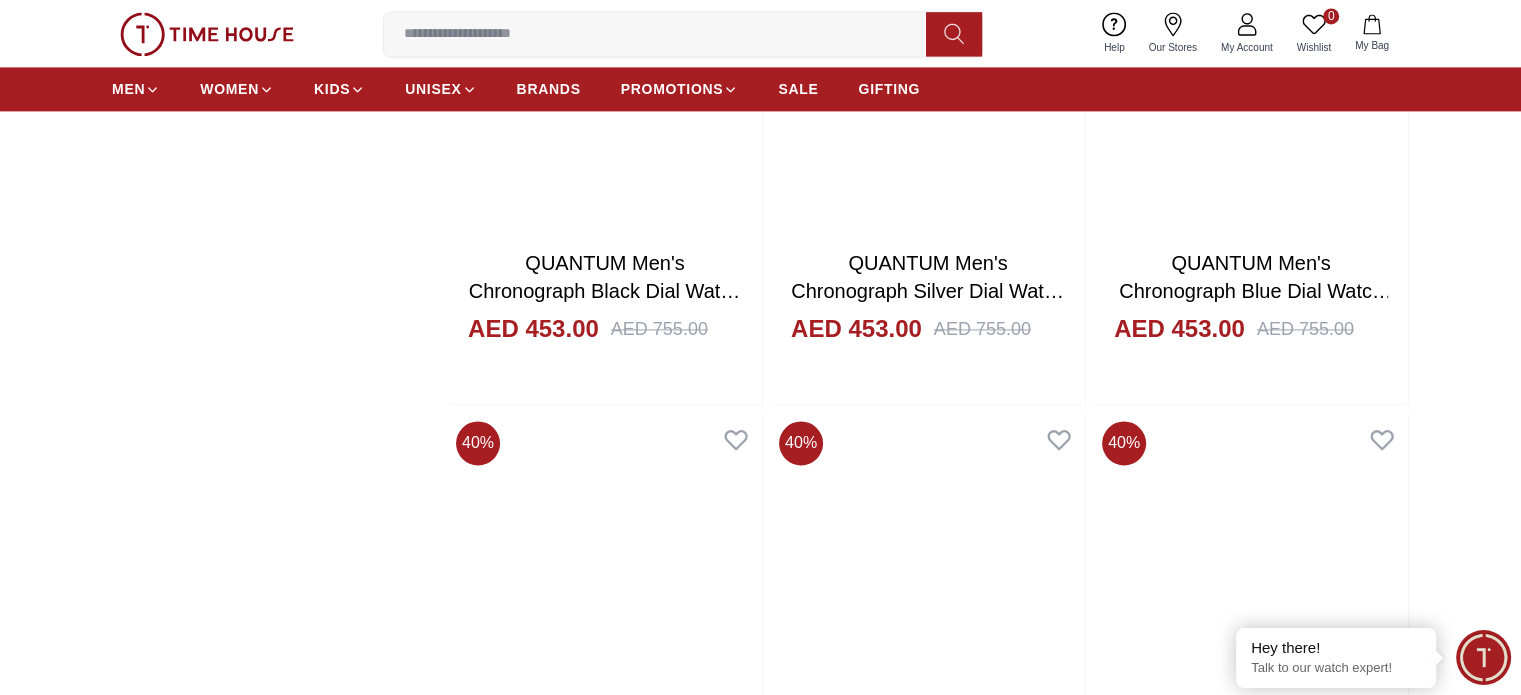 scroll, scrollTop: 3100, scrollLeft: 0, axis: vertical 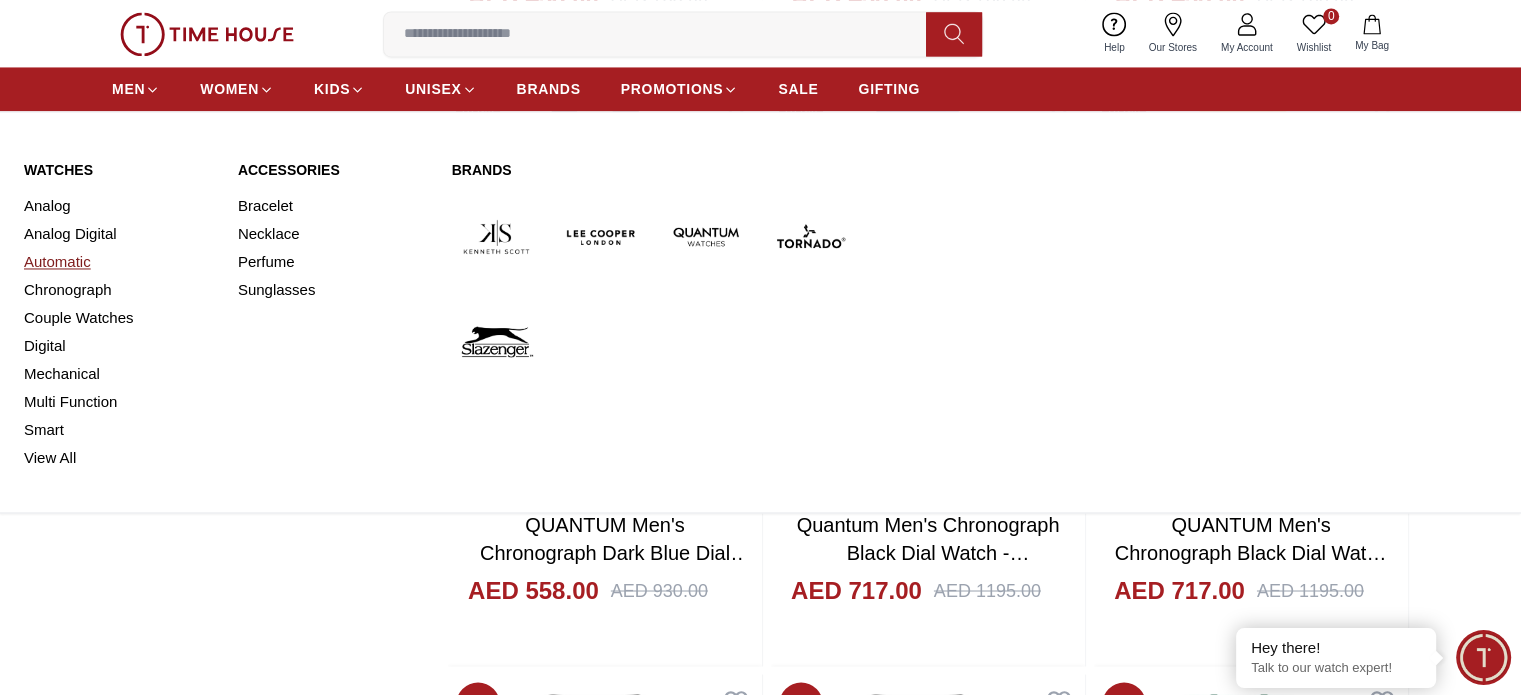 click on "Automatic" at bounding box center [119, 262] 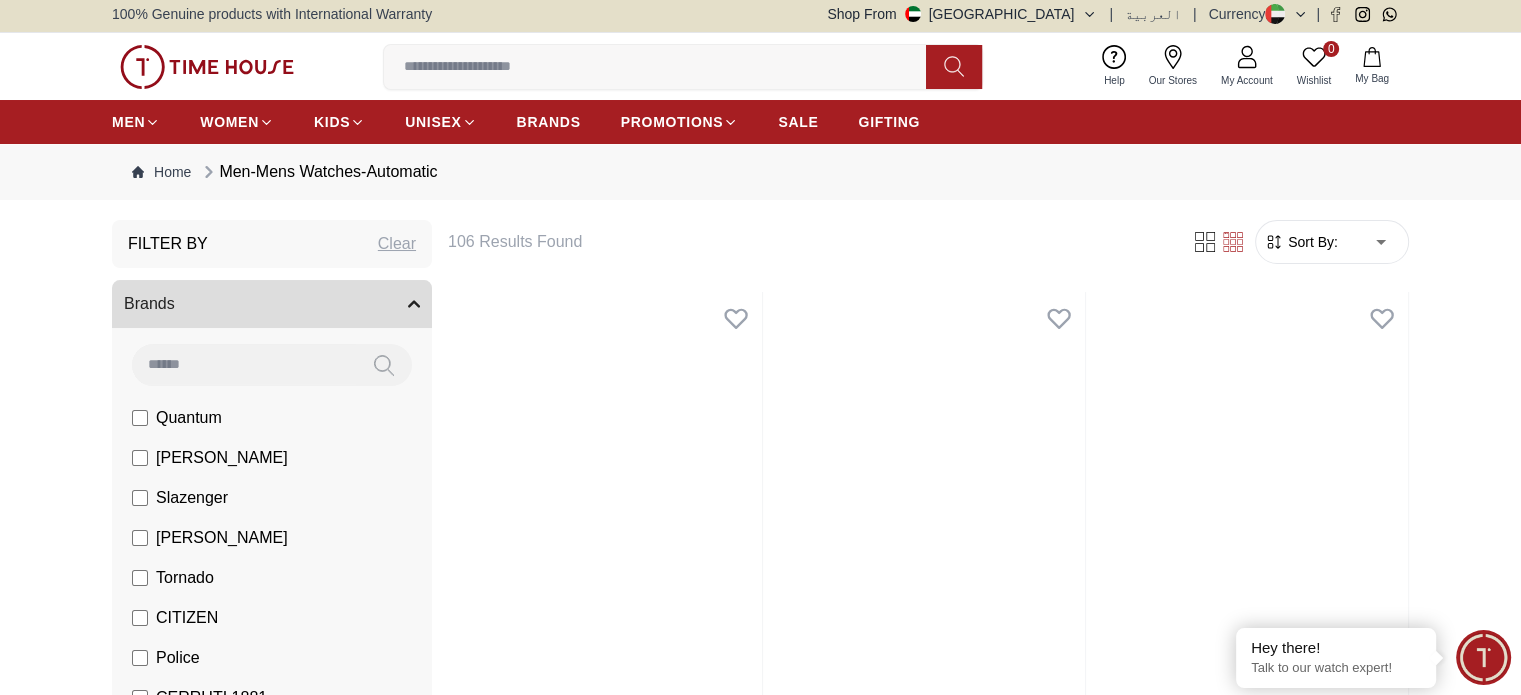 scroll, scrollTop: 0, scrollLeft: 0, axis: both 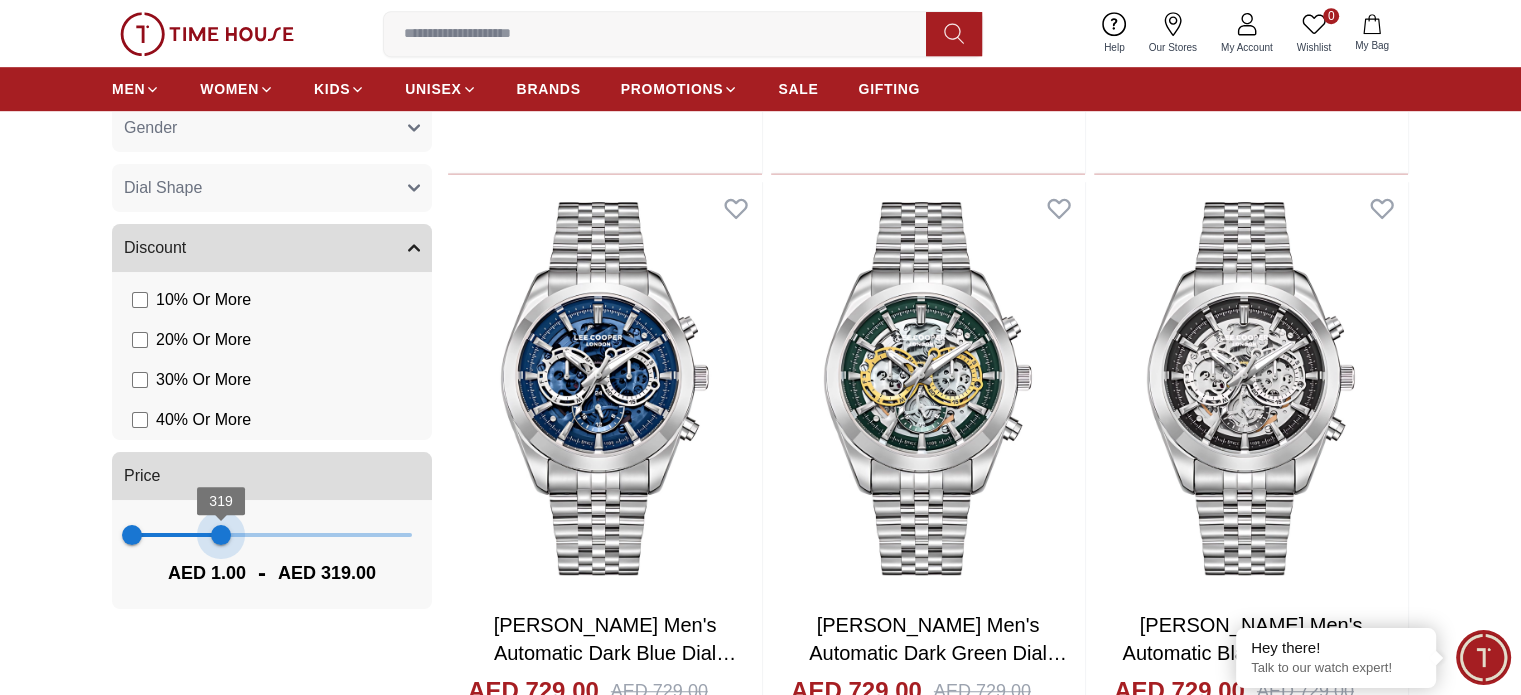 drag, startPoint x: 410, startPoint y: 535, endPoint x: 221, endPoint y: 547, distance: 189.38057 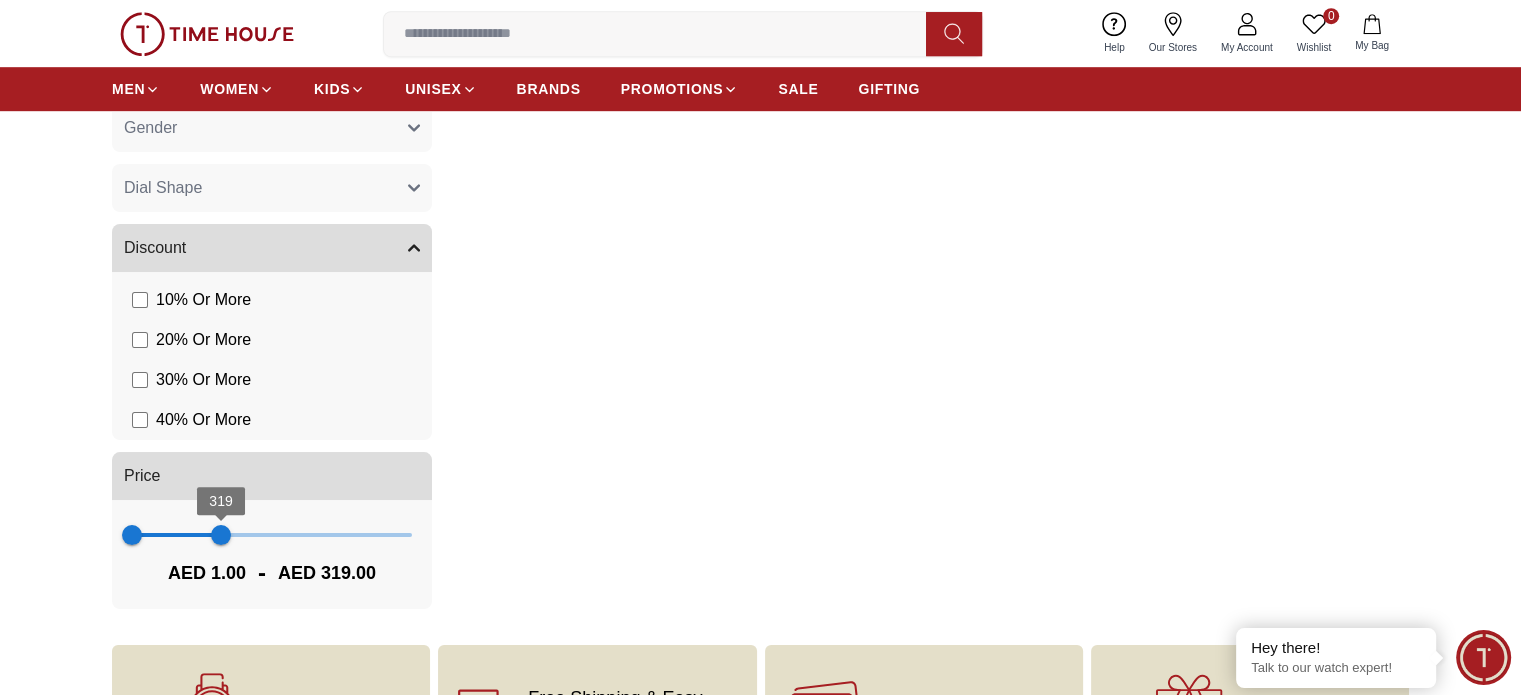 scroll, scrollTop: 0, scrollLeft: 0, axis: both 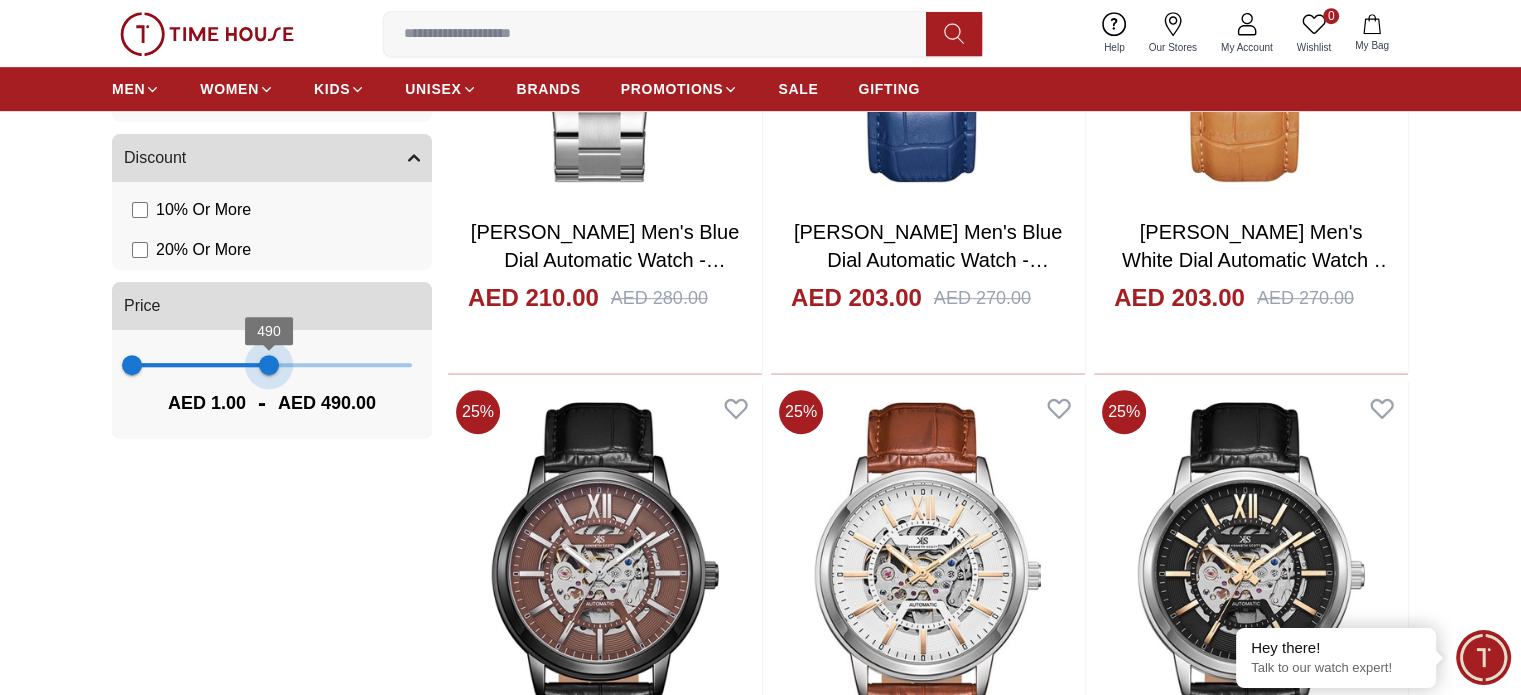 type on "***" 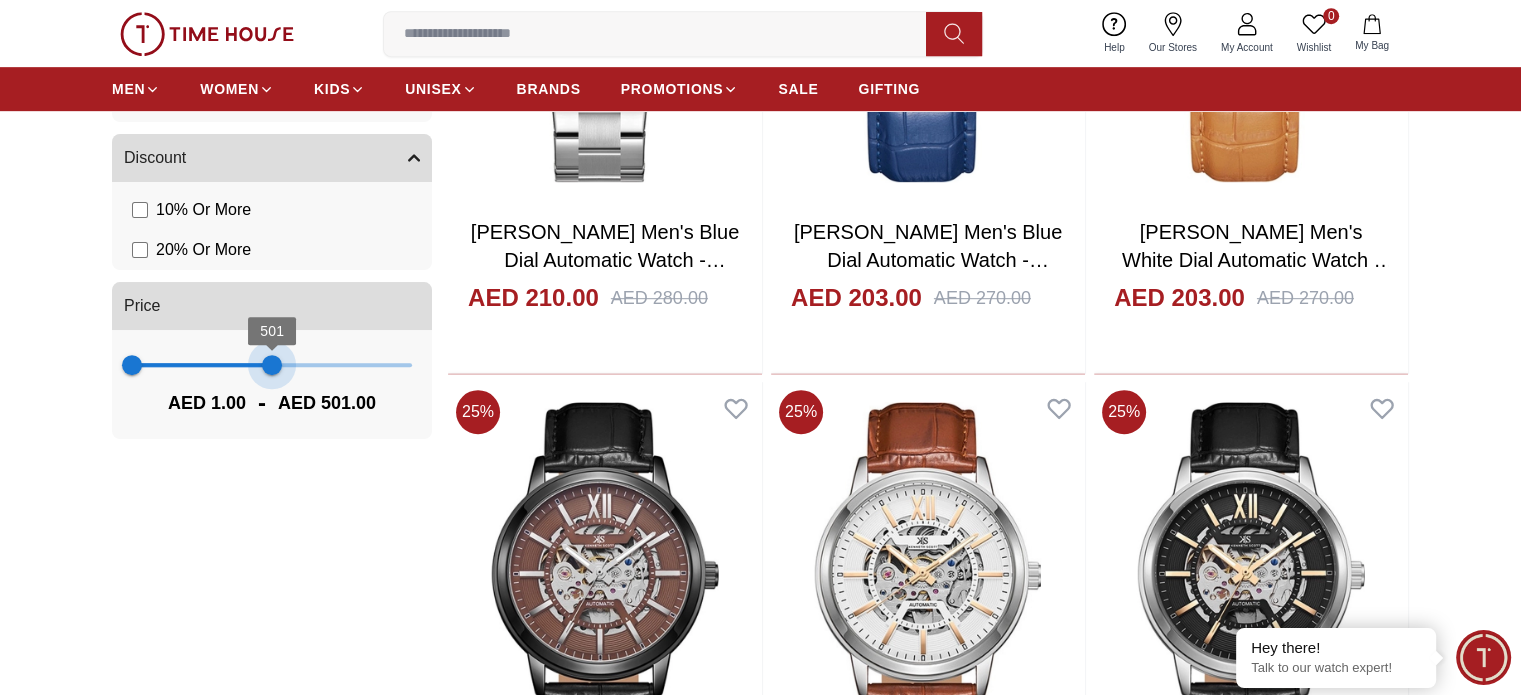 drag, startPoint x: 224, startPoint y: 369, endPoint x: 272, endPoint y: 383, distance: 50 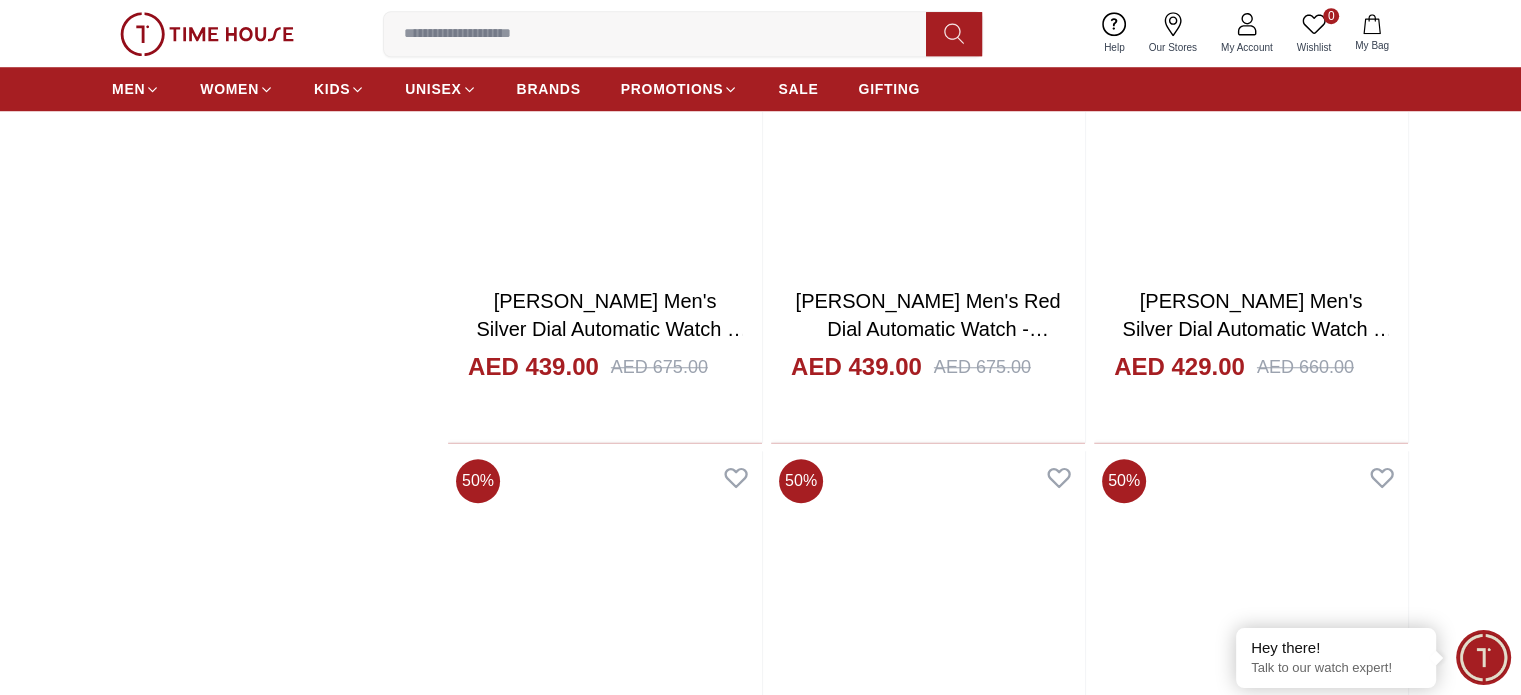 scroll, scrollTop: 1680, scrollLeft: 0, axis: vertical 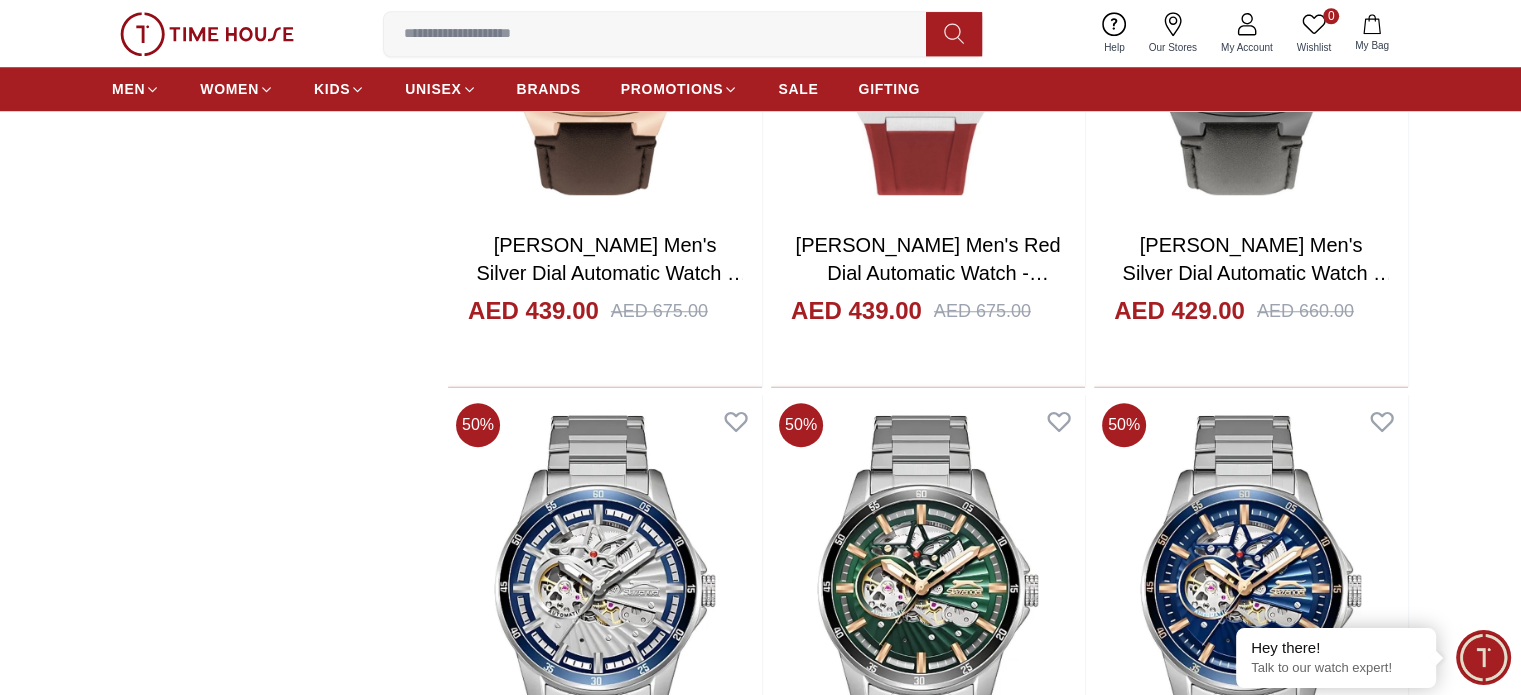 click on "SLAZENGER Men Automatic  Black Dial Watch - SL.9.2412.1.01" at bounding box center (605, 1444) 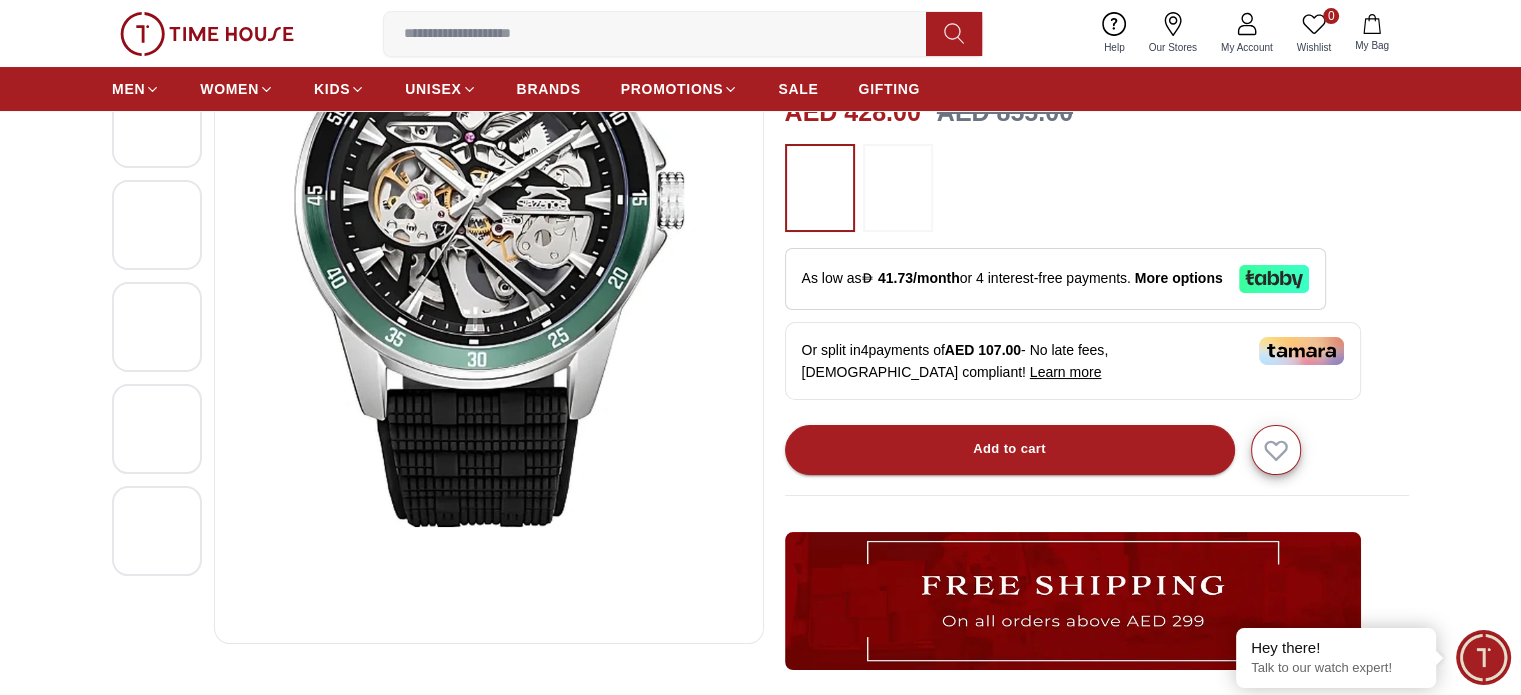 scroll, scrollTop: 0, scrollLeft: 0, axis: both 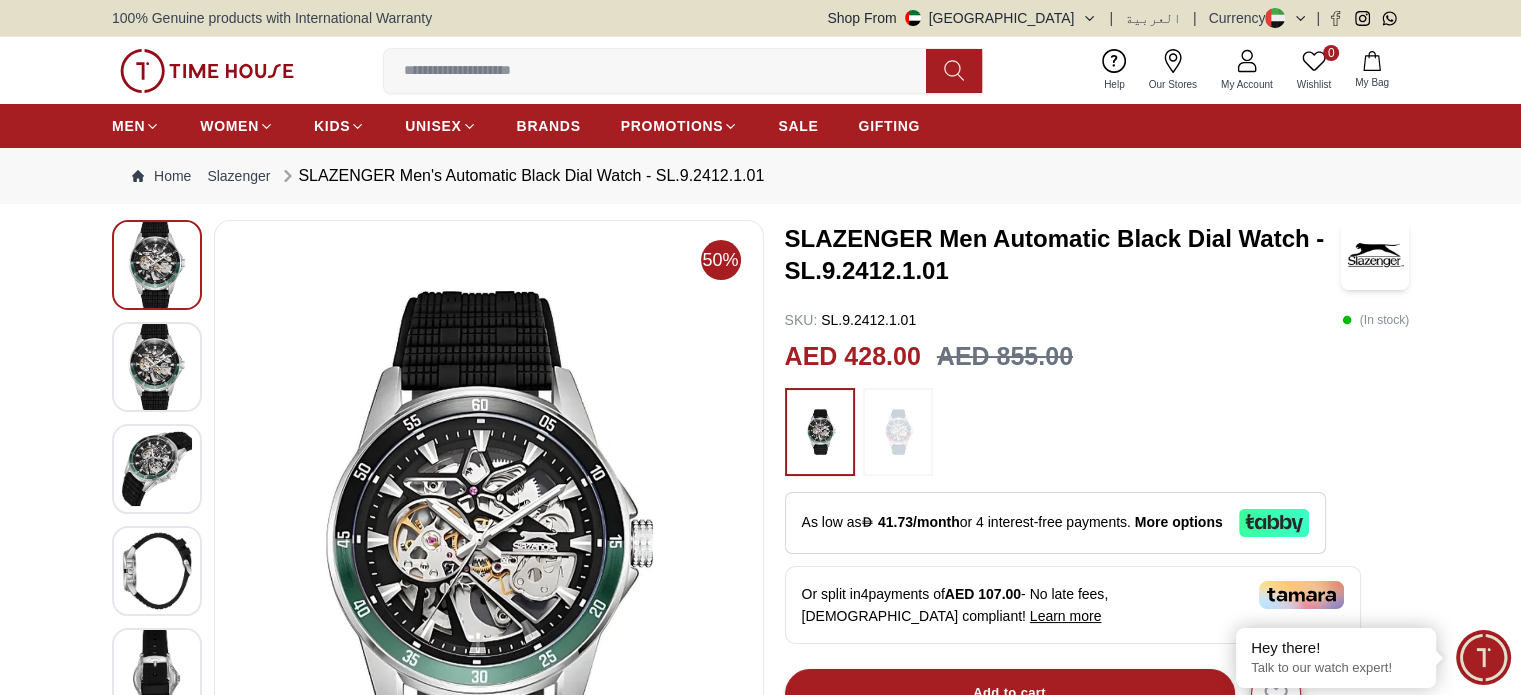 click at bounding box center [157, 367] 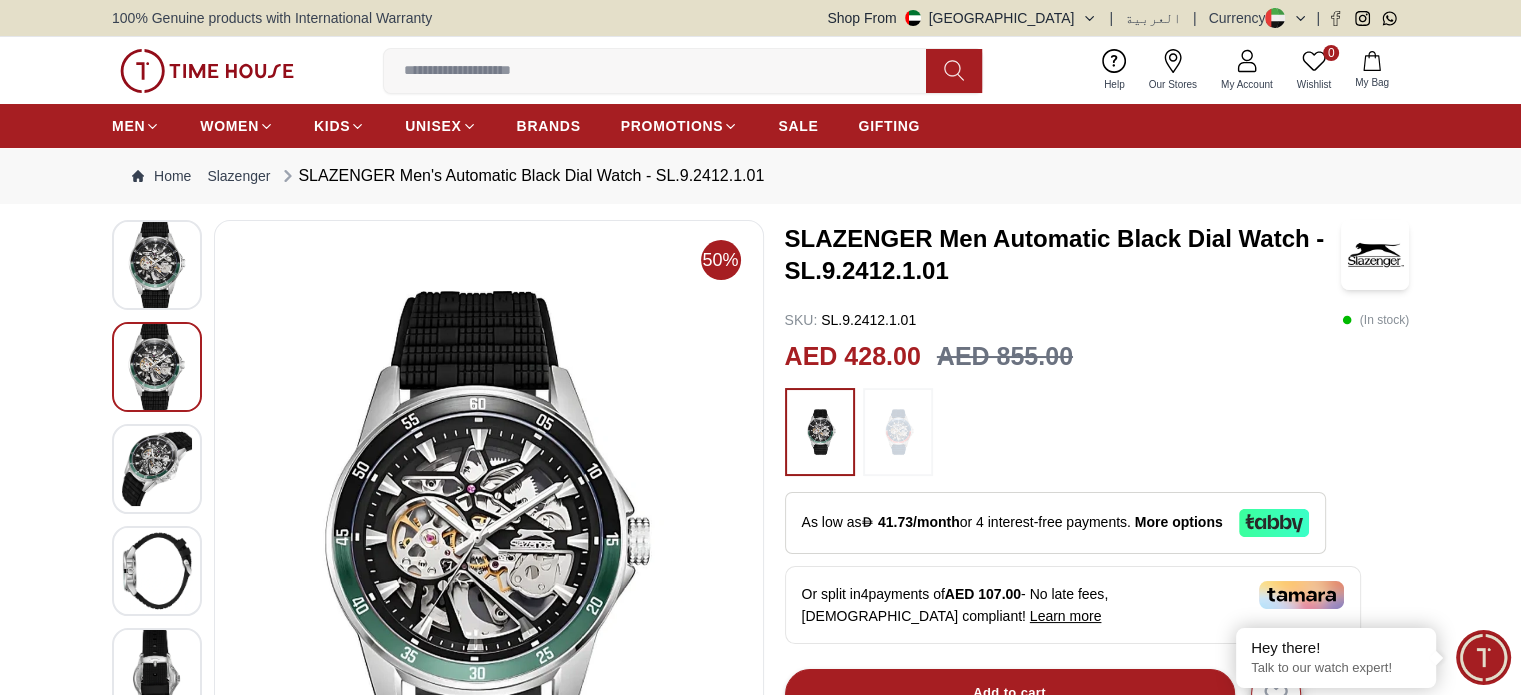 click at bounding box center [157, 469] 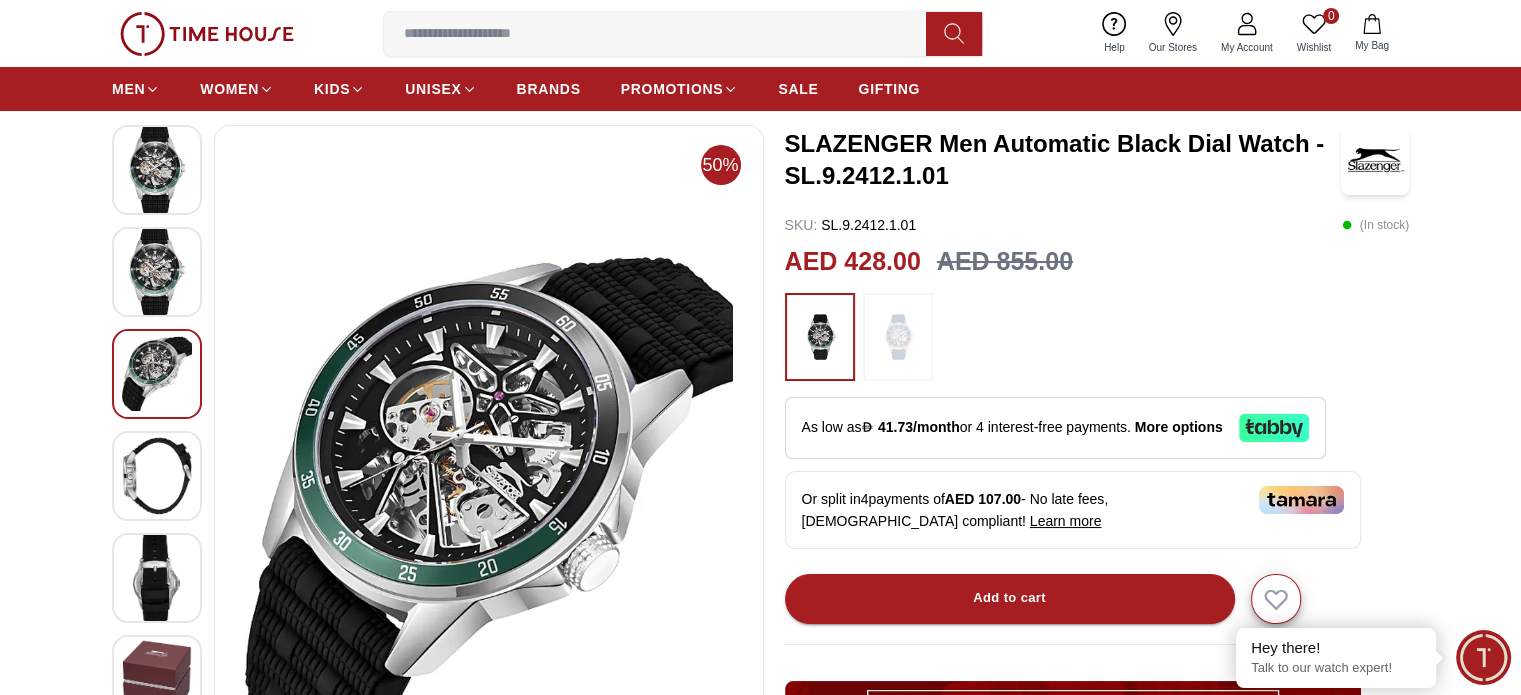 scroll, scrollTop: 100, scrollLeft: 0, axis: vertical 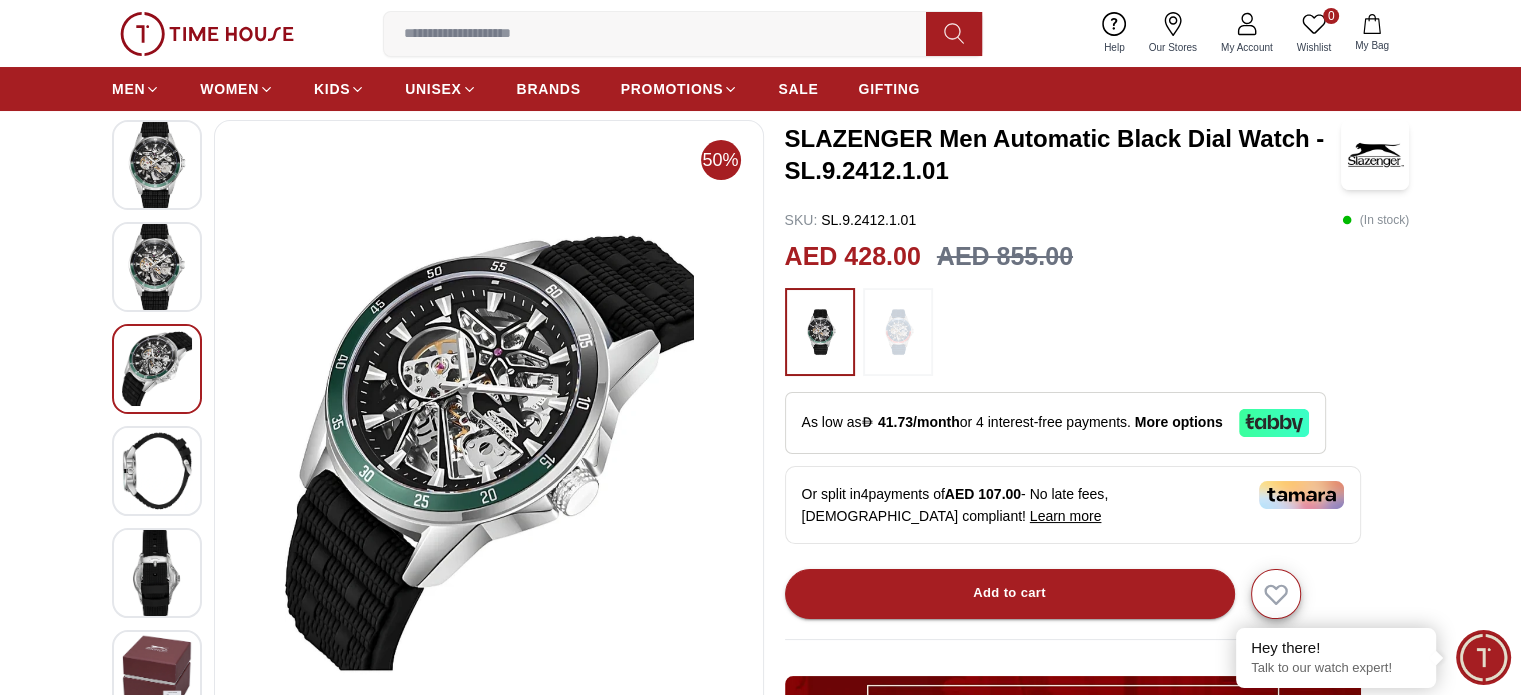 click at bounding box center [157, 573] 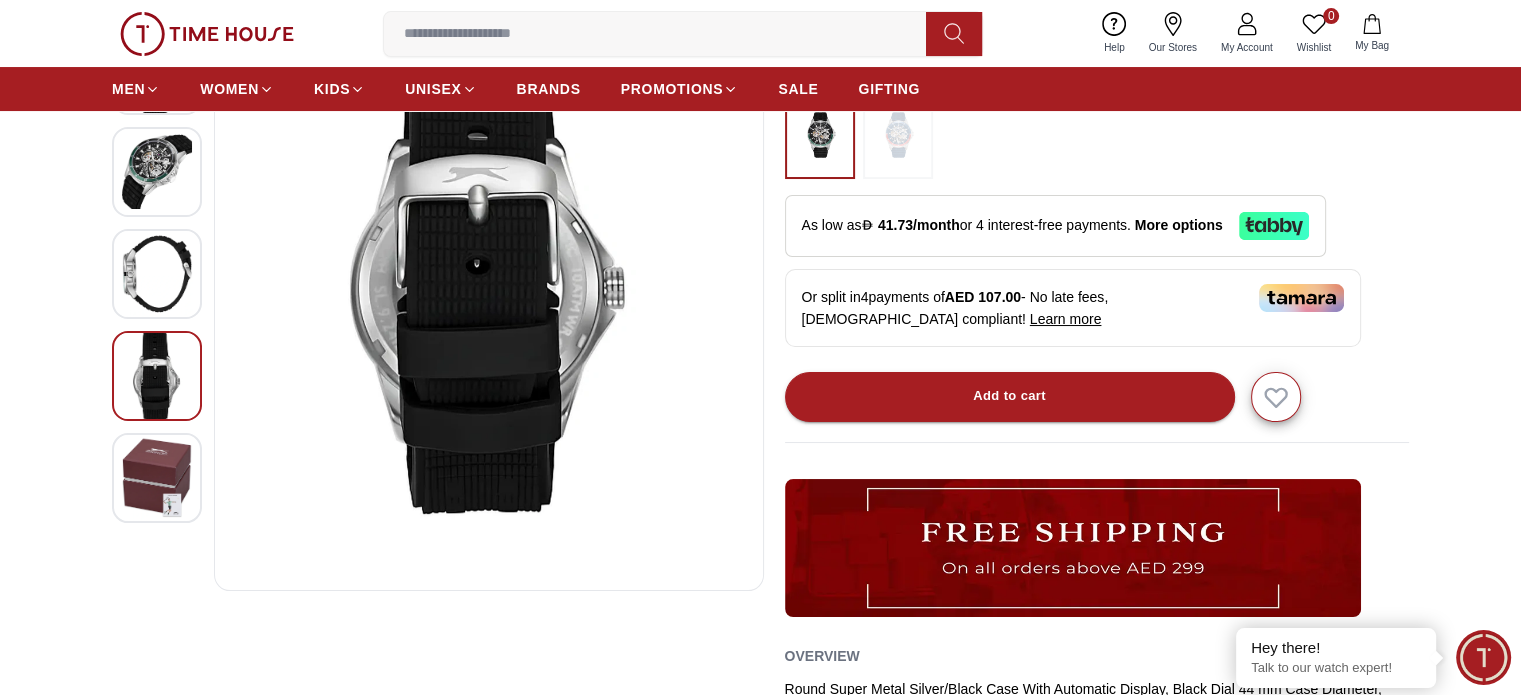 scroll, scrollTop: 300, scrollLeft: 0, axis: vertical 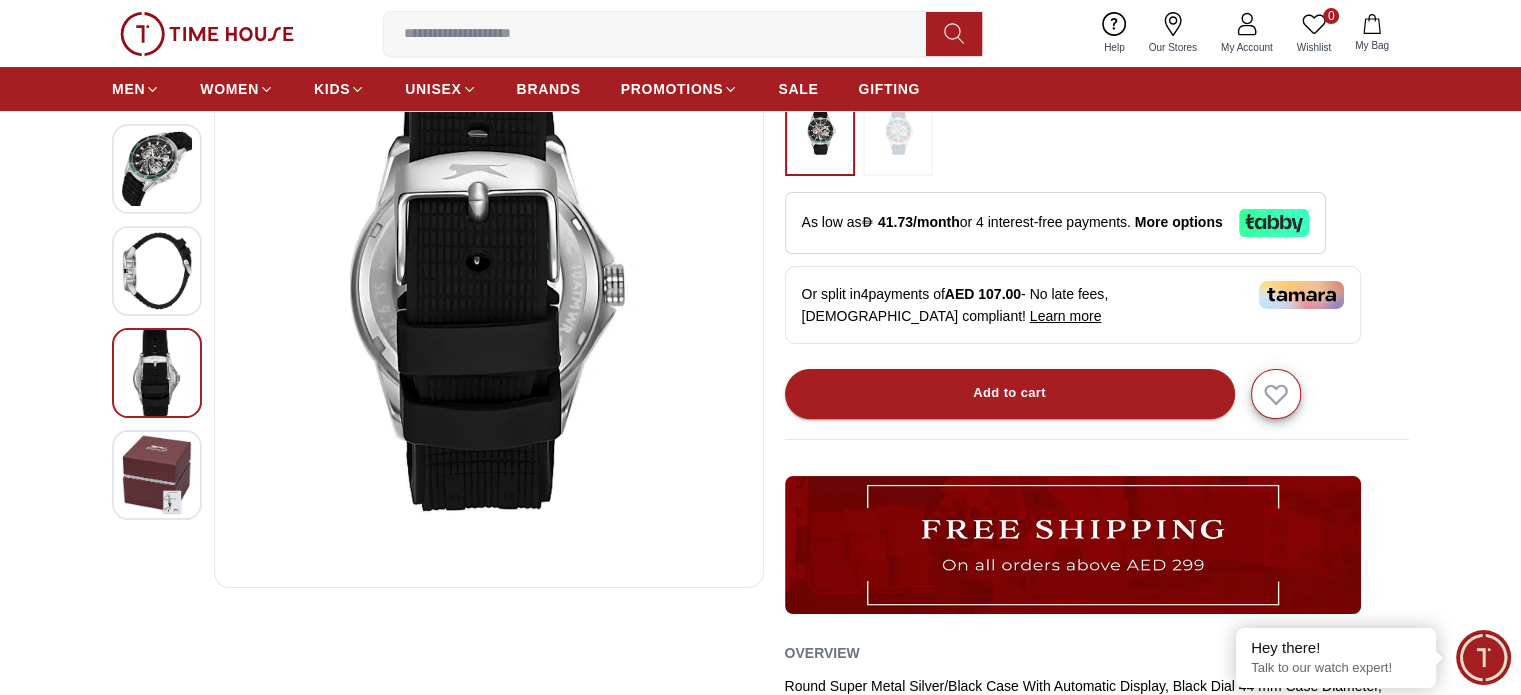 click at bounding box center [157, 475] 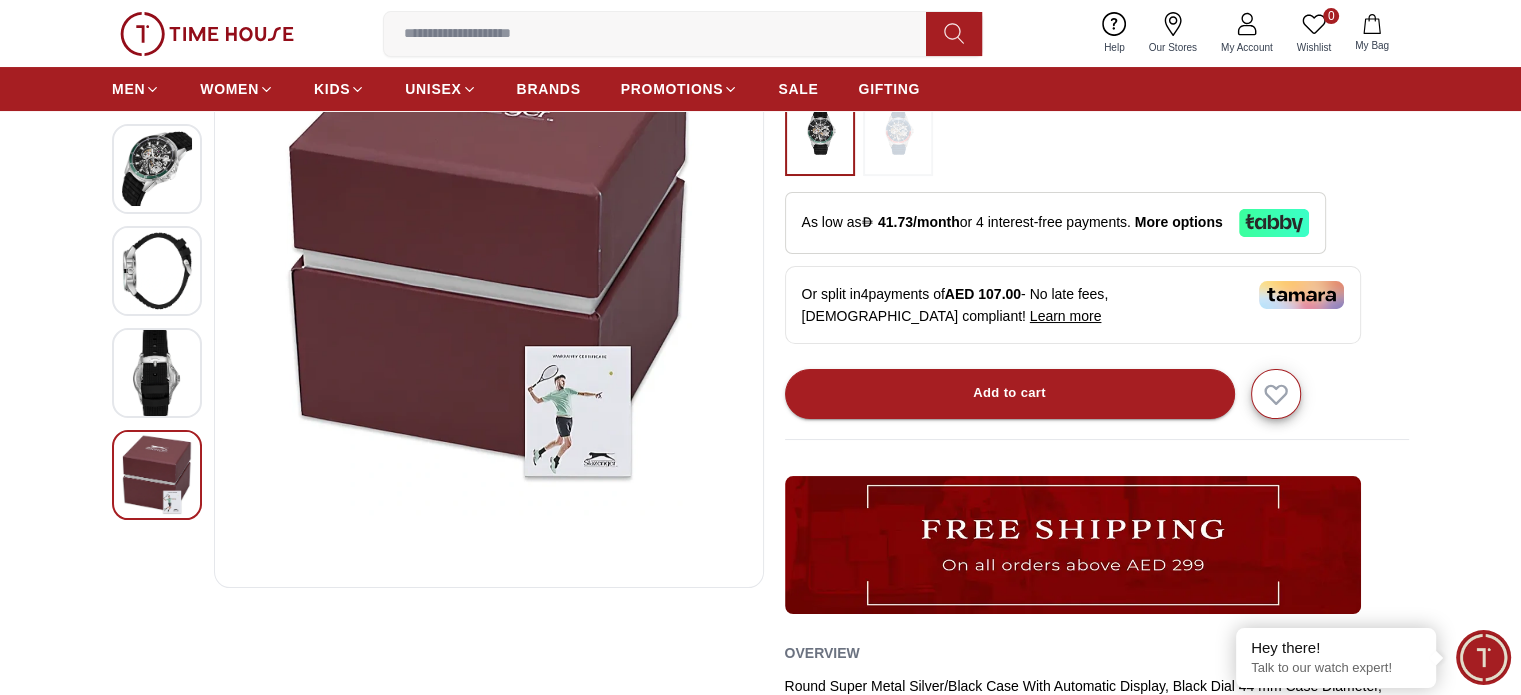 click at bounding box center [157, 271] 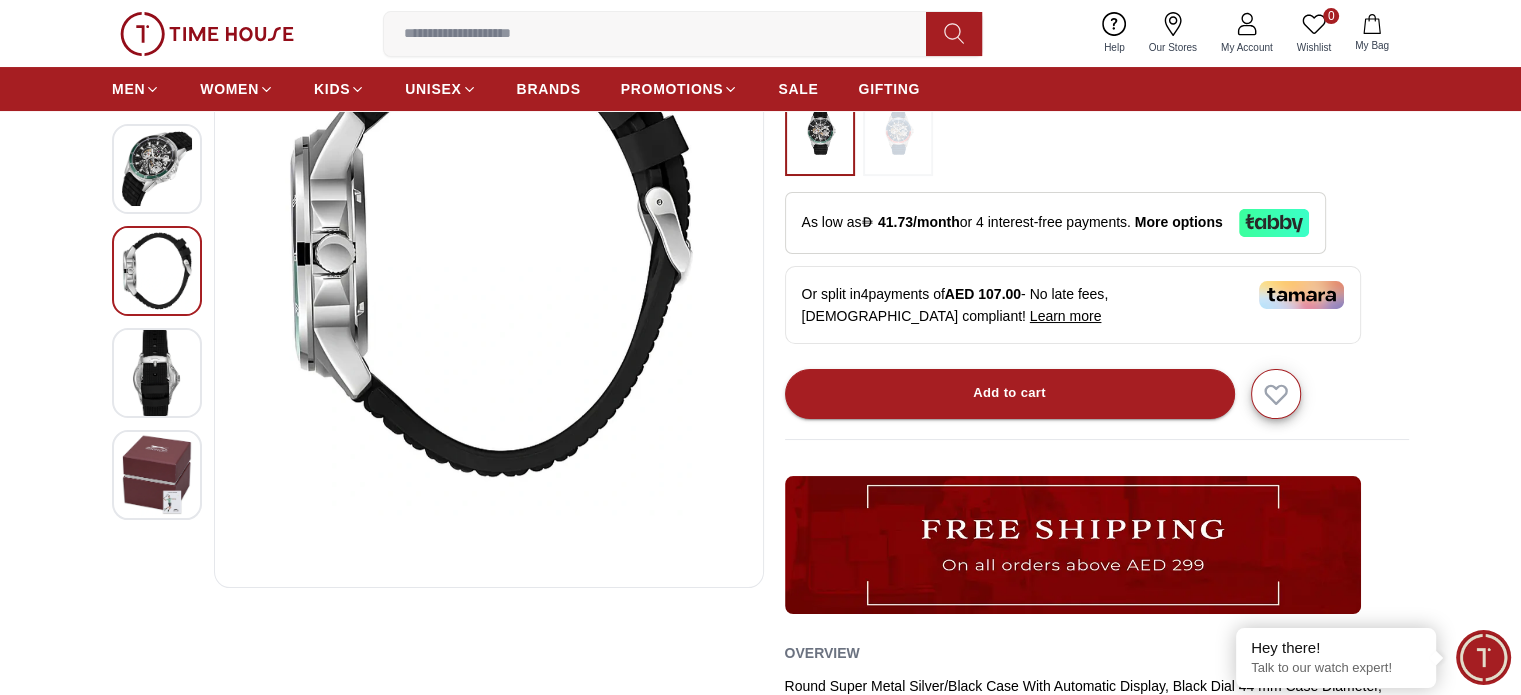 click at bounding box center (157, 169) 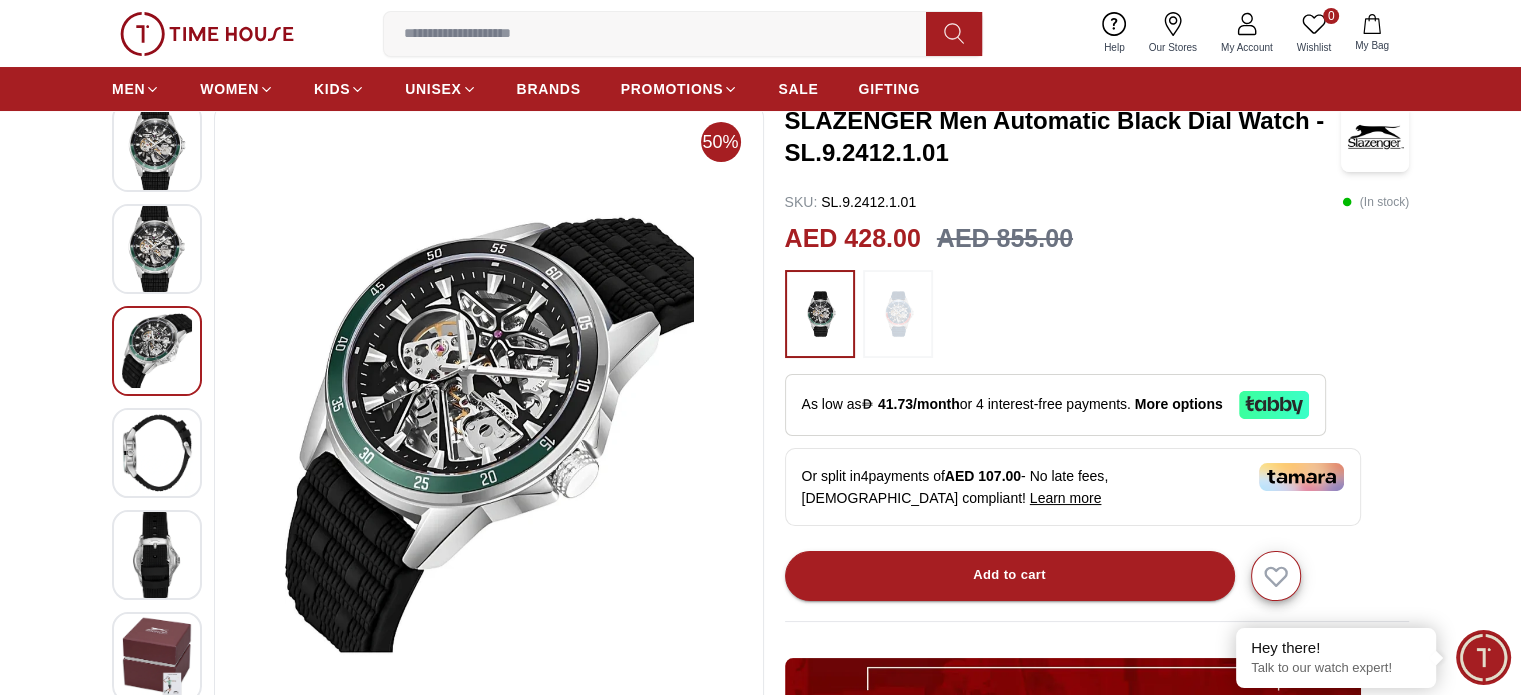 scroll, scrollTop: 100, scrollLeft: 0, axis: vertical 